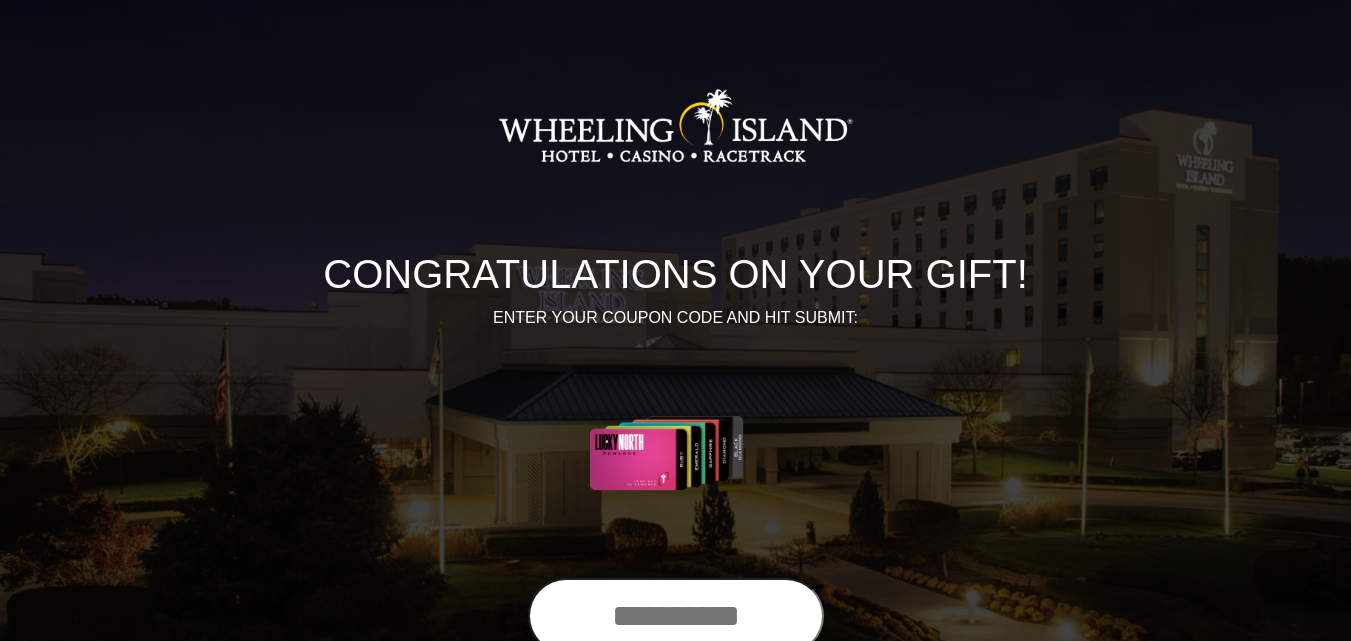 scroll, scrollTop: 0, scrollLeft: 0, axis: both 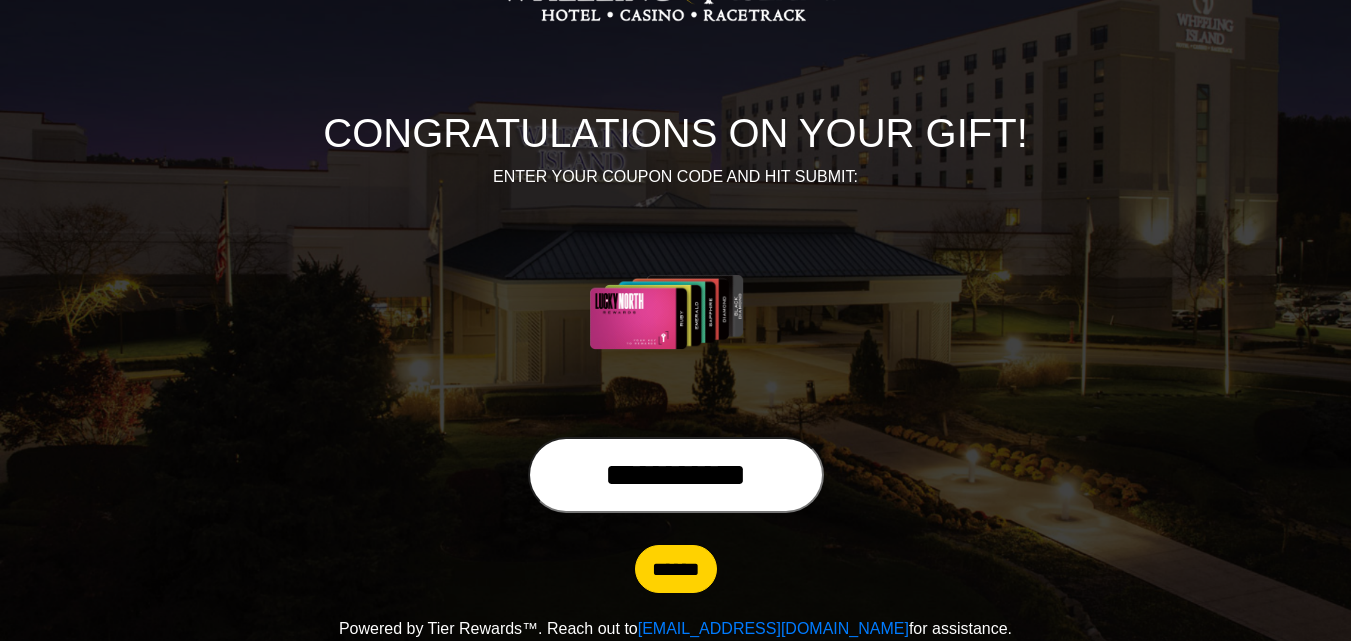 type on "**********" 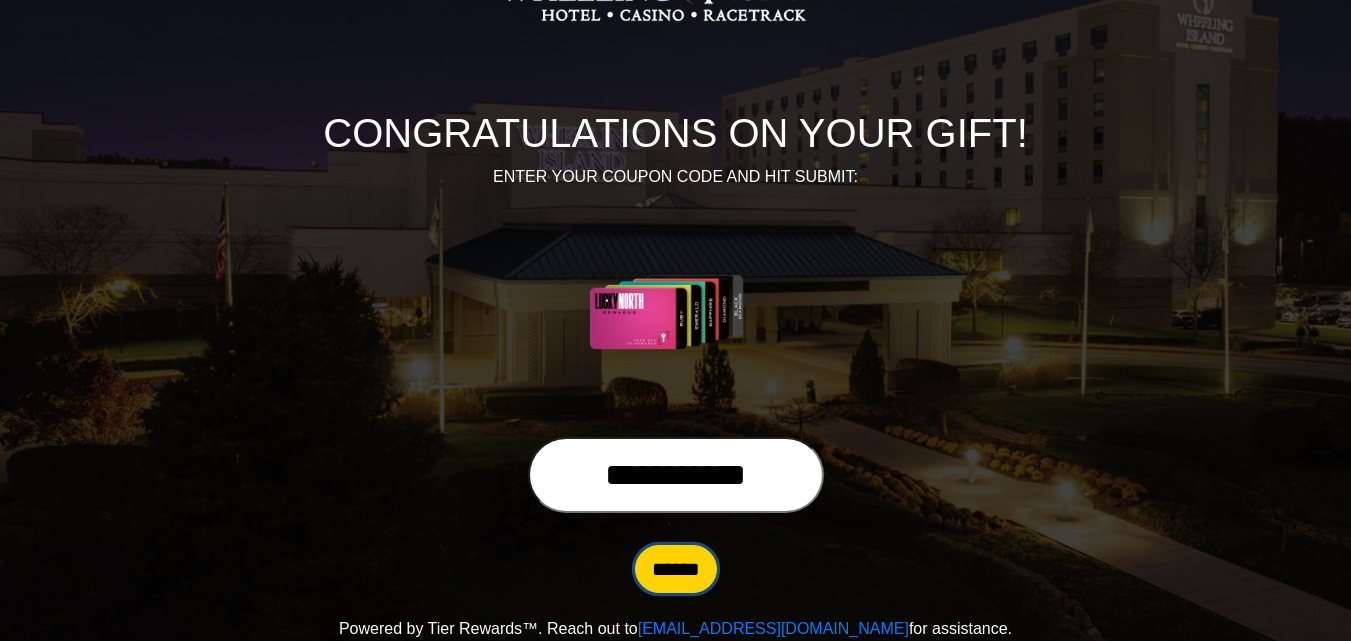 click on "******" at bounding box center [676, 569] 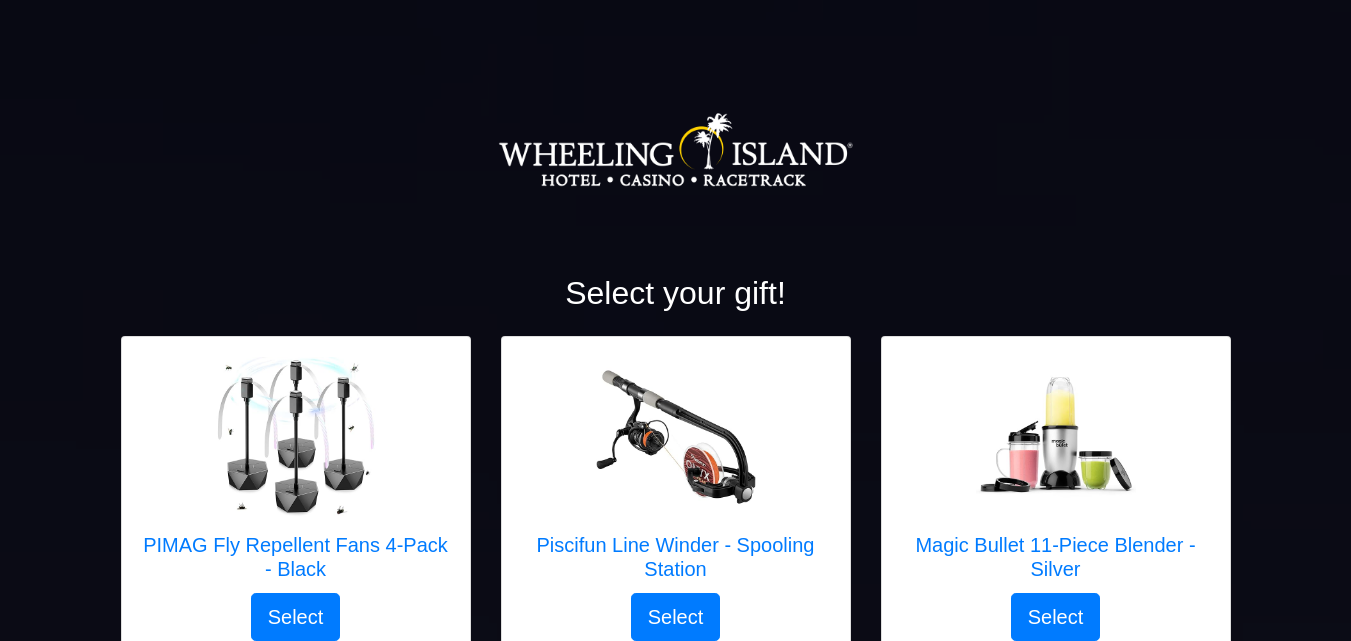 scroll, scrollTop: 0, scrollLeft: 0, axis: both 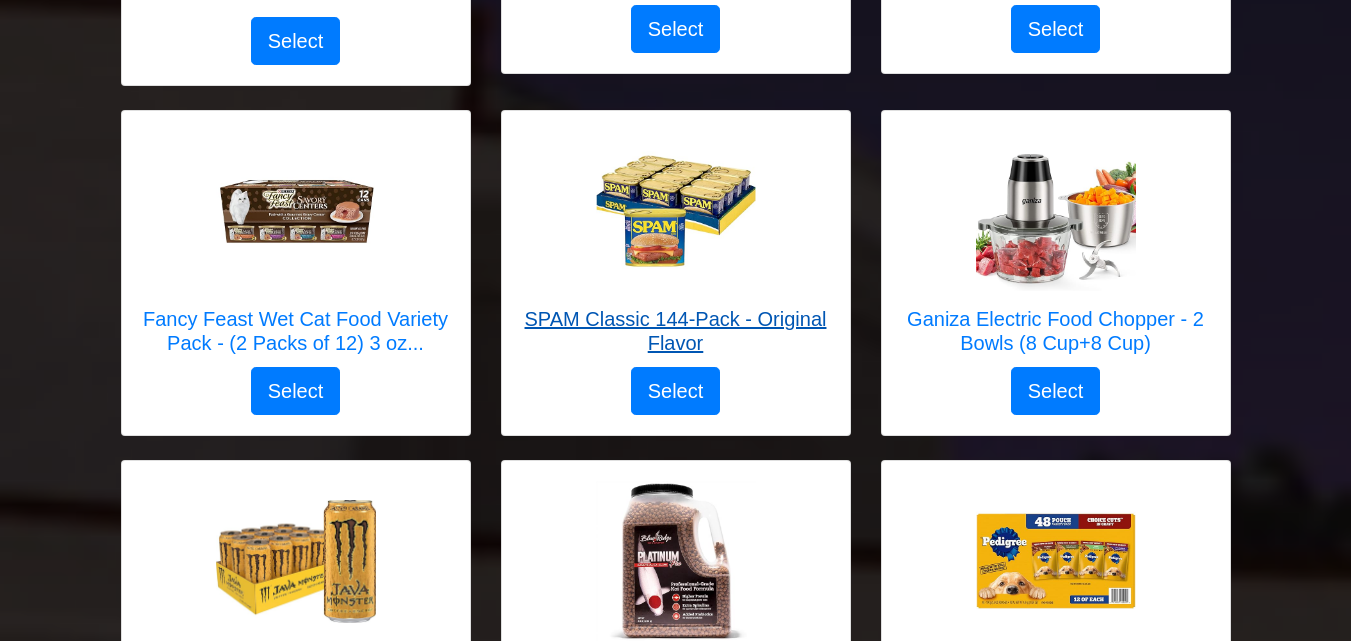 click at bounding box center (676, 211) 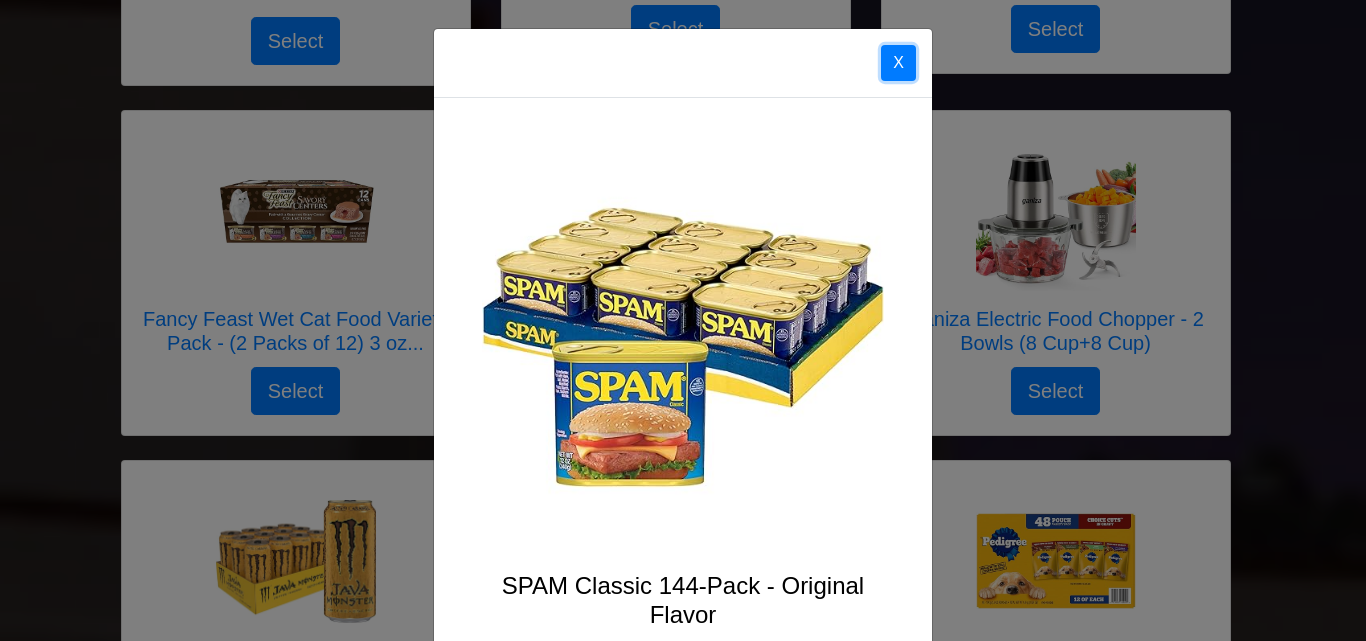 click on "X" at bounding box center [898, 63] 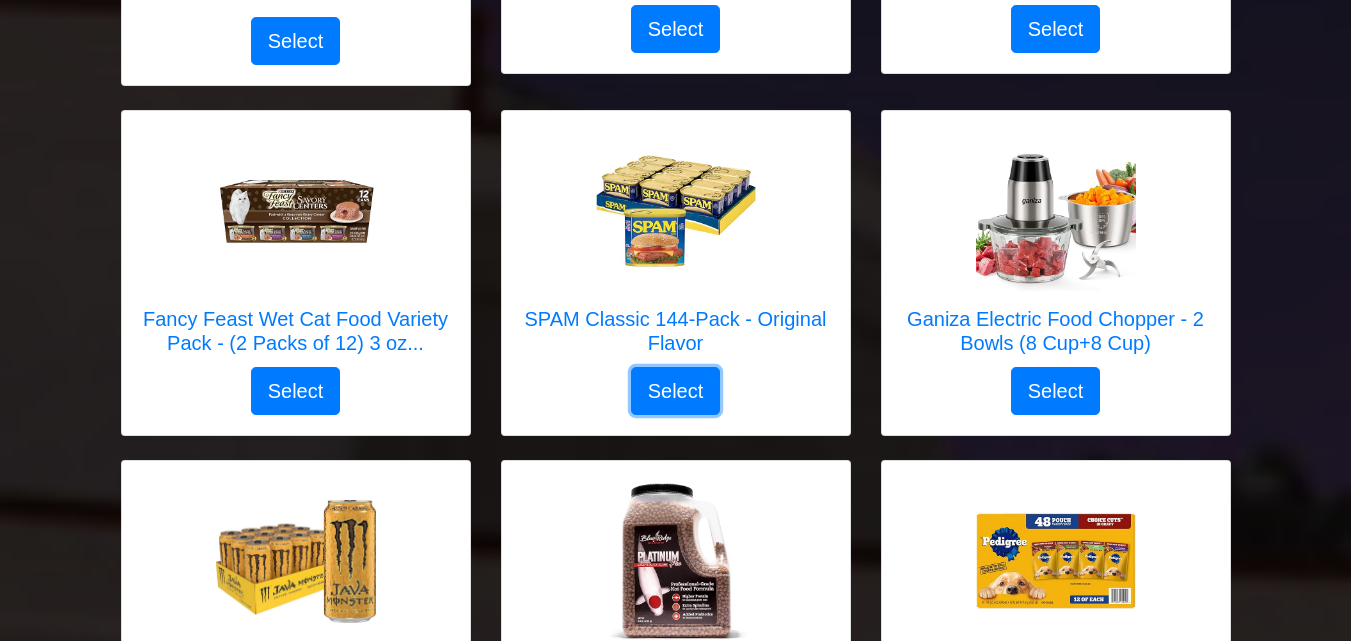 click on "Select" at bounding box center [676, 391] 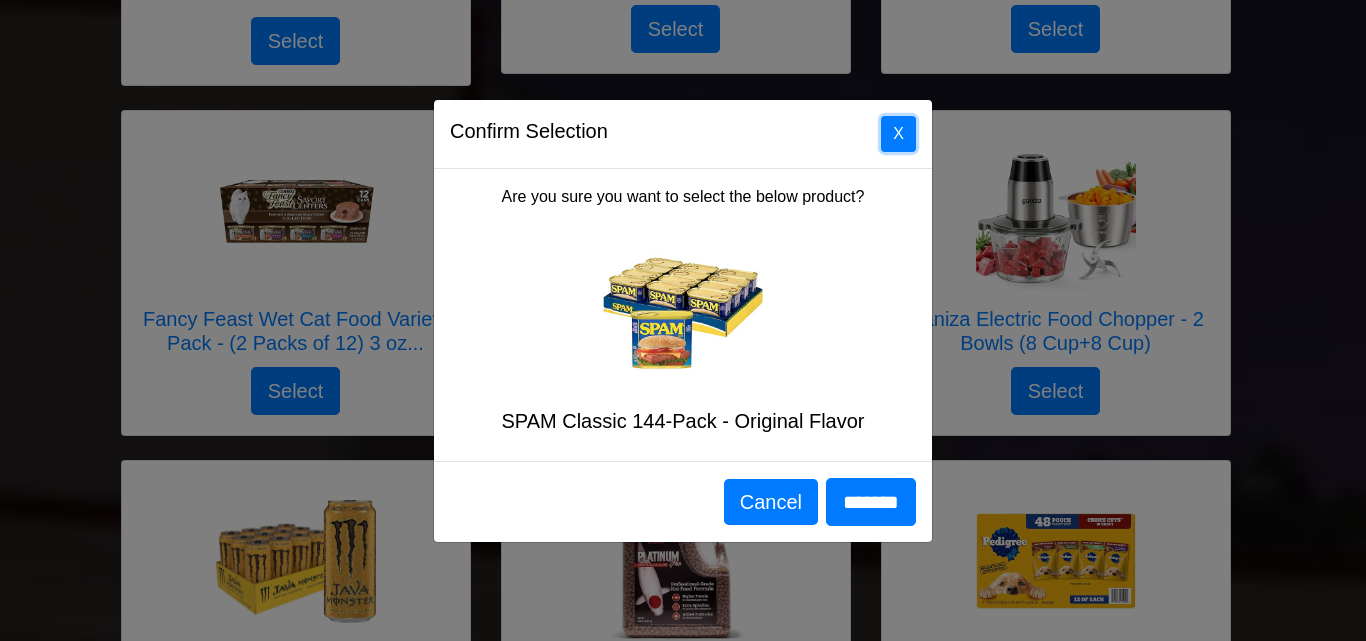 click on "X" at bounding box center (898, 134) 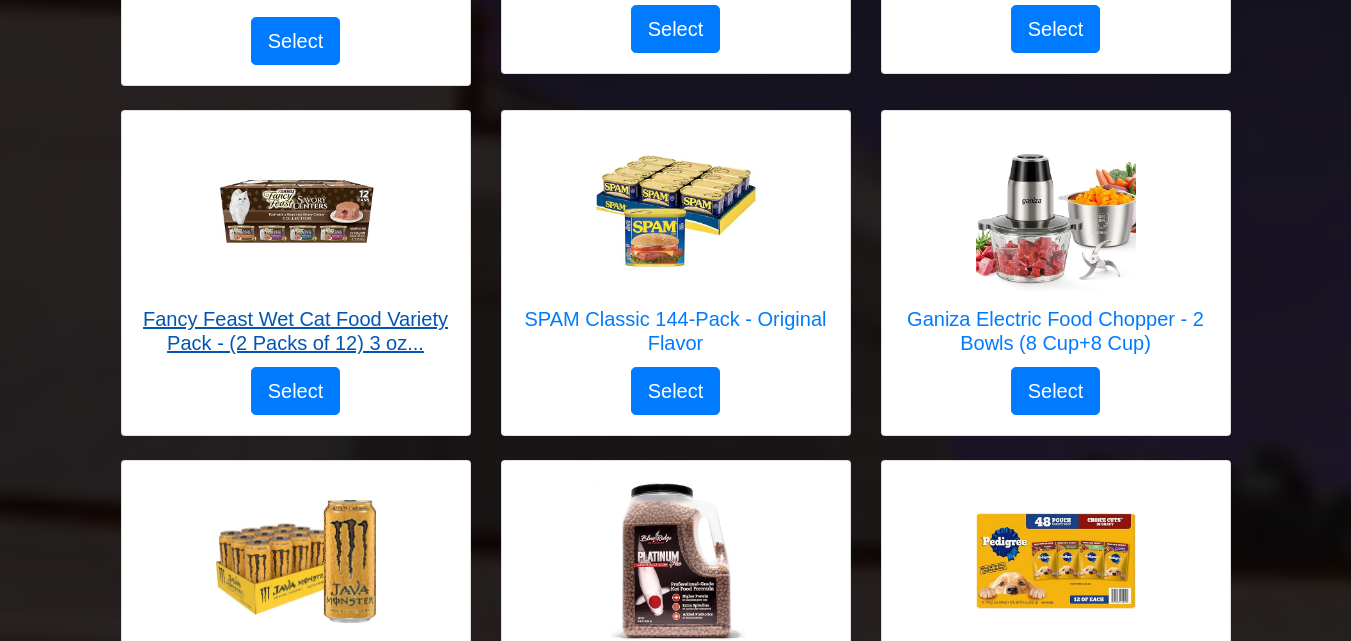 click at bounding box center [296, 211] 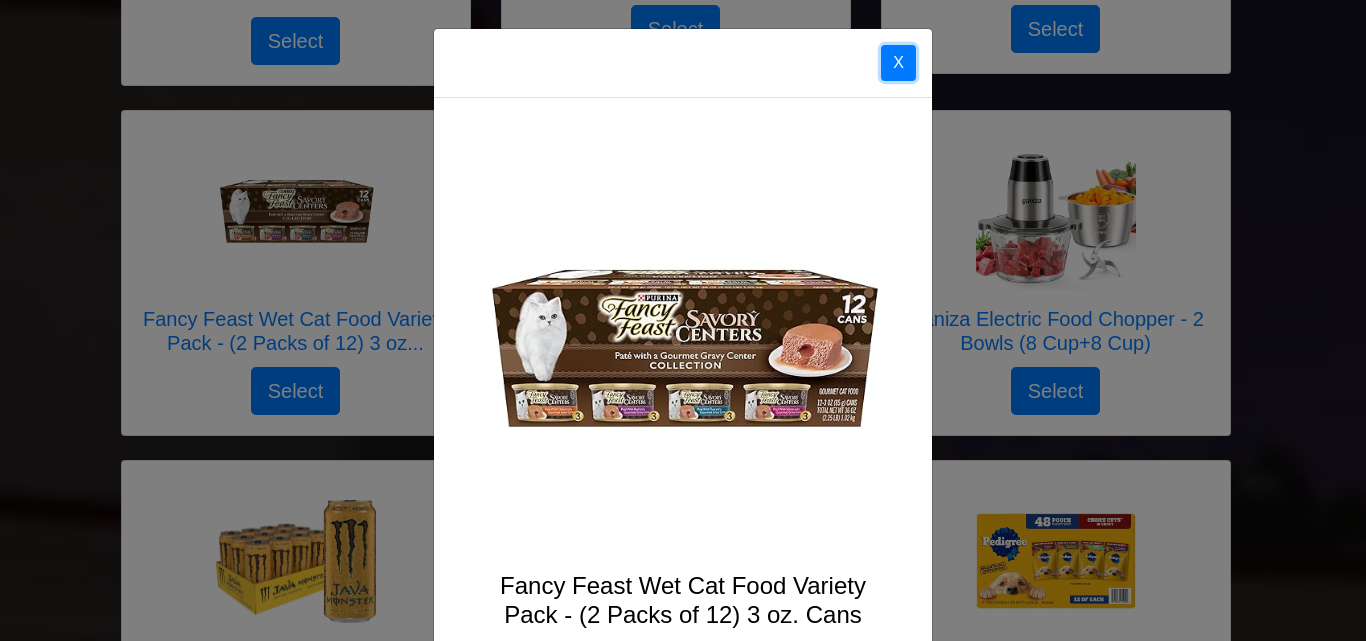 click on "X" at bounding box center (898, 63) 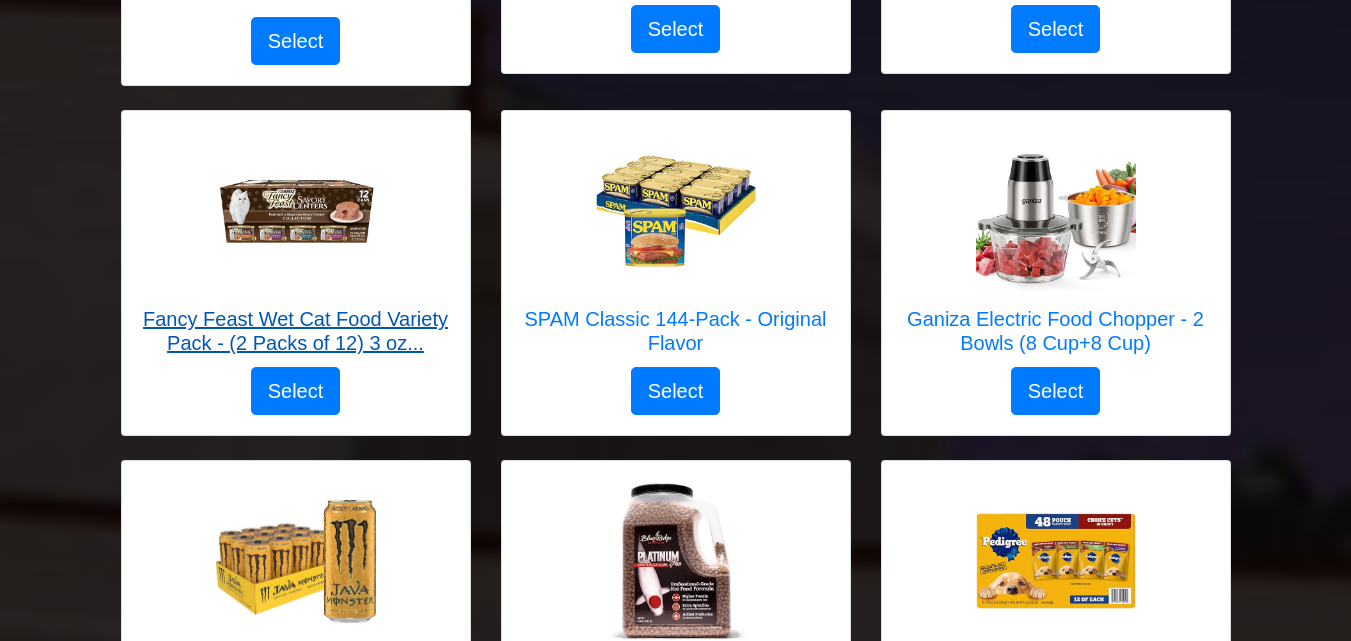 click on "Fancy Feast Wet Cat Food Variety Pack - (2 Packs of 12) 3 oz..." at bounding box center [296, 331] 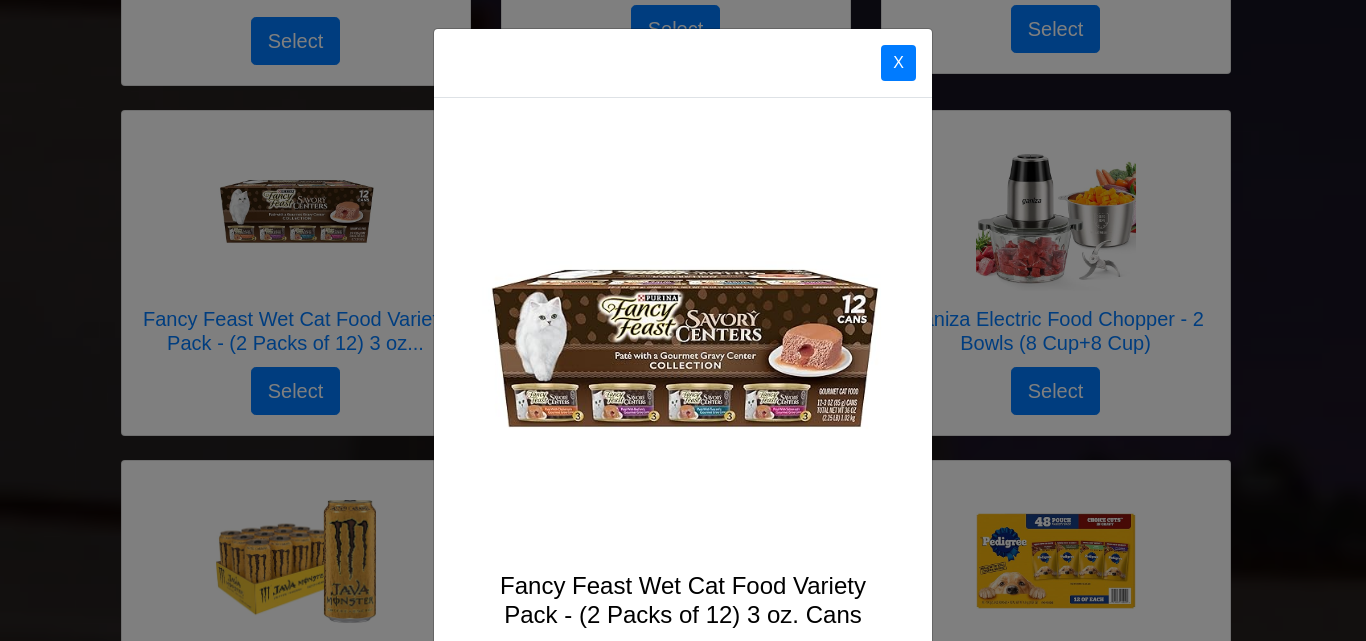 click on "X
Fancy Feast Wet Cat Food Variety Pack - (2 Packs of 12) 3 oz. Cans
Select" at bounding box center [683, 320] 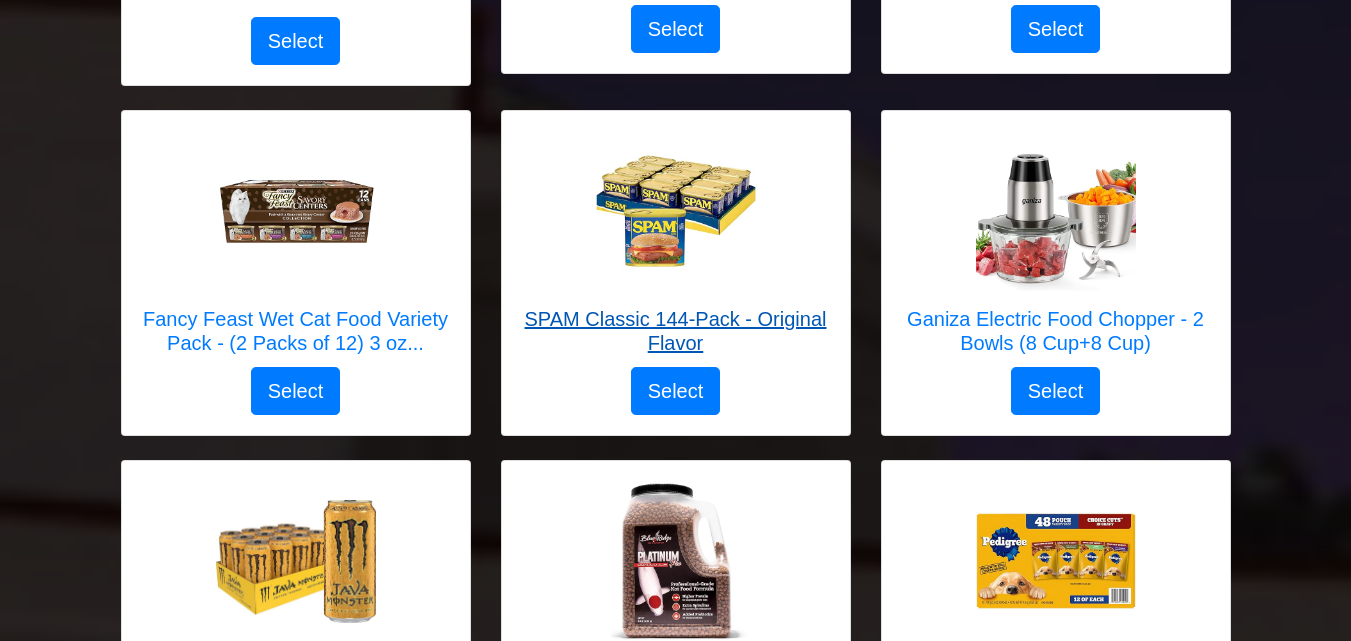 click at bounding box center (676, 211) 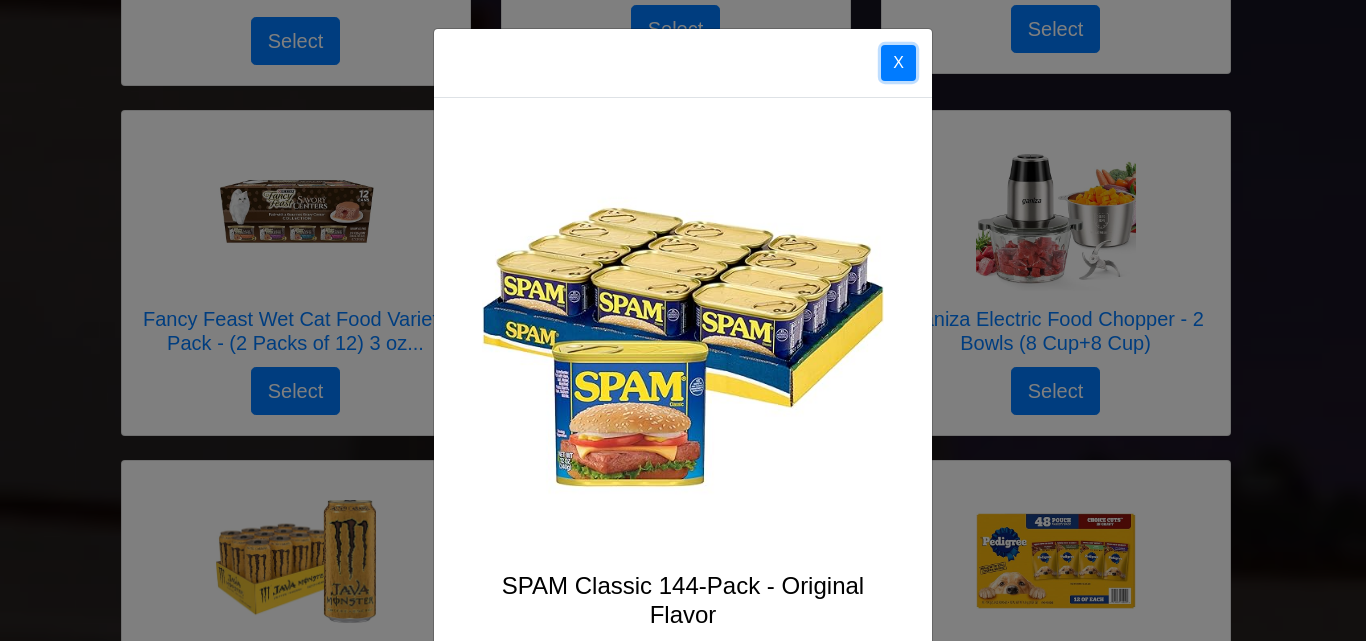 click on "X" at bounding box center [898, 63] 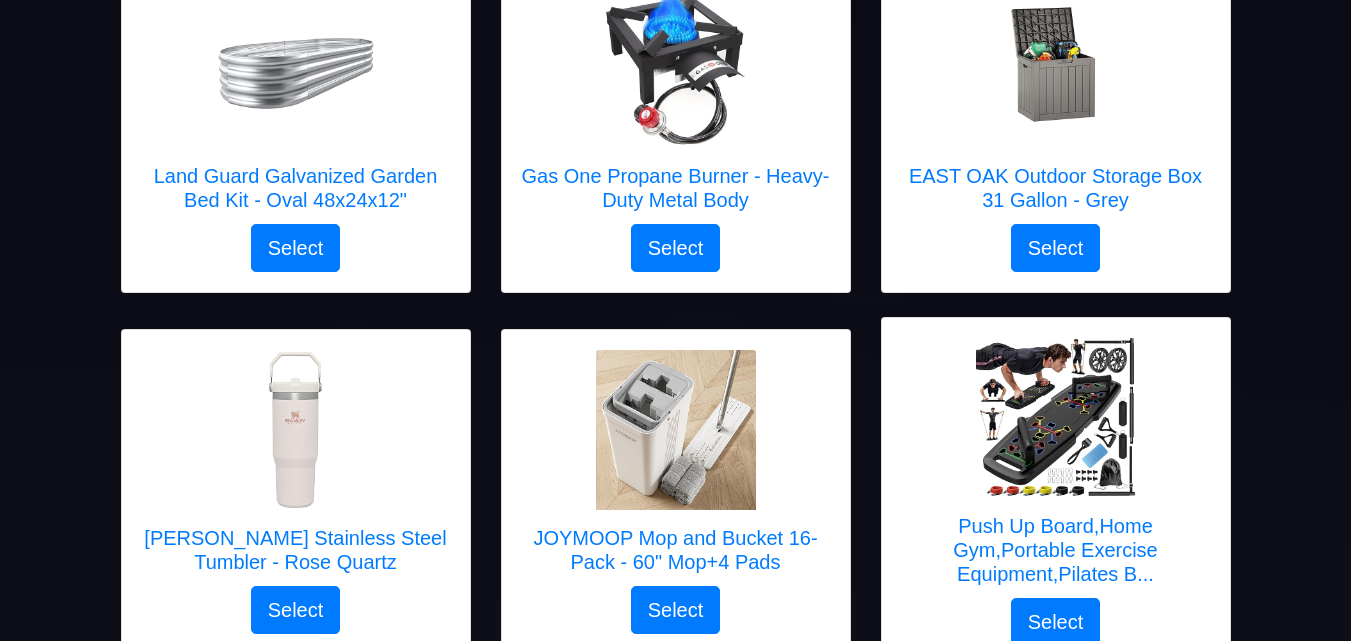 scroll, scrollTop: 534, scrollLeft: 0, axis: vertical 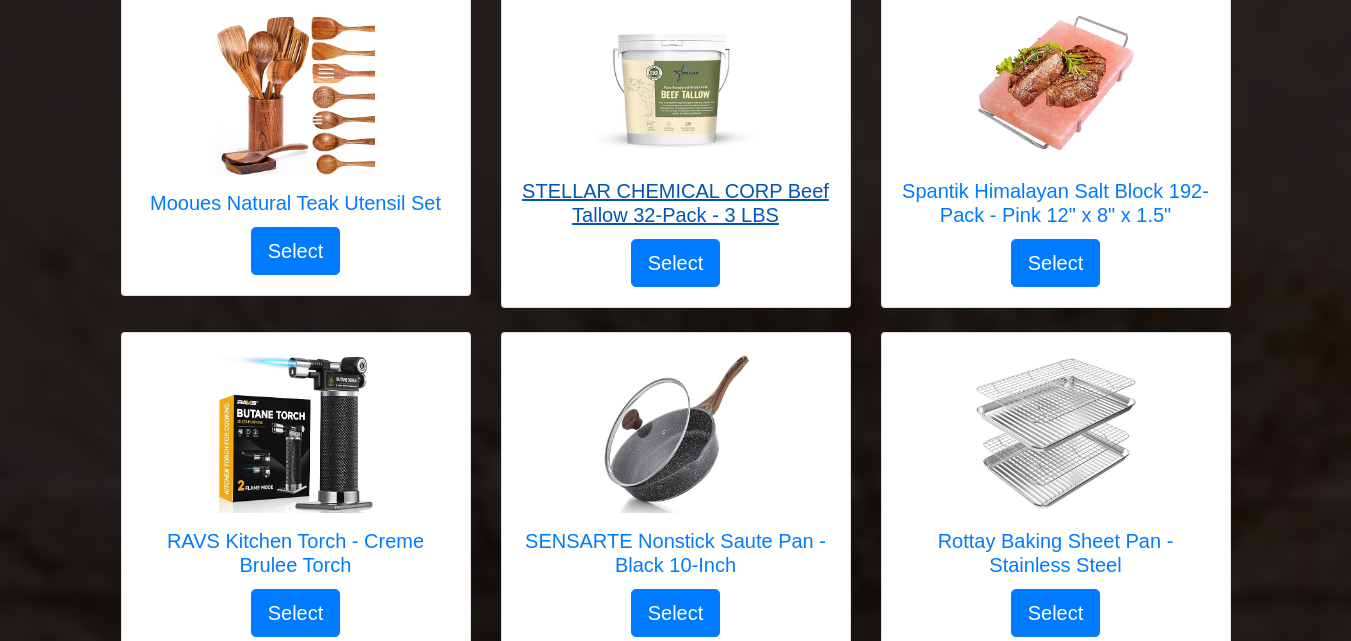 click on "STELLAR CHEMICAL CORP Beef Tallow 32-Pack - 3 LBS" at bounding box center [676, 203] 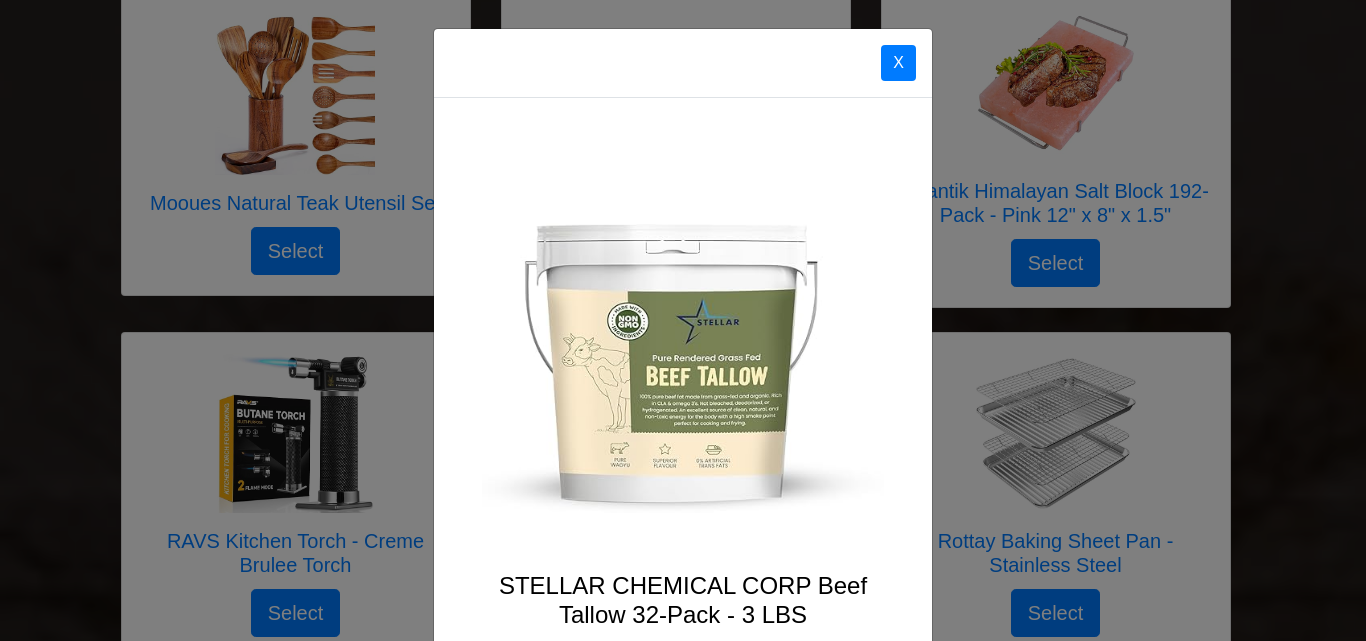 click on "Select your gift!
PIMAG Fly Repellent Fans 4-Pack - Black
Select
X
PIMAG Fly Repellent Fans 4-Pack - Black
Select
X Cancel" at bounding box center (683, 689) 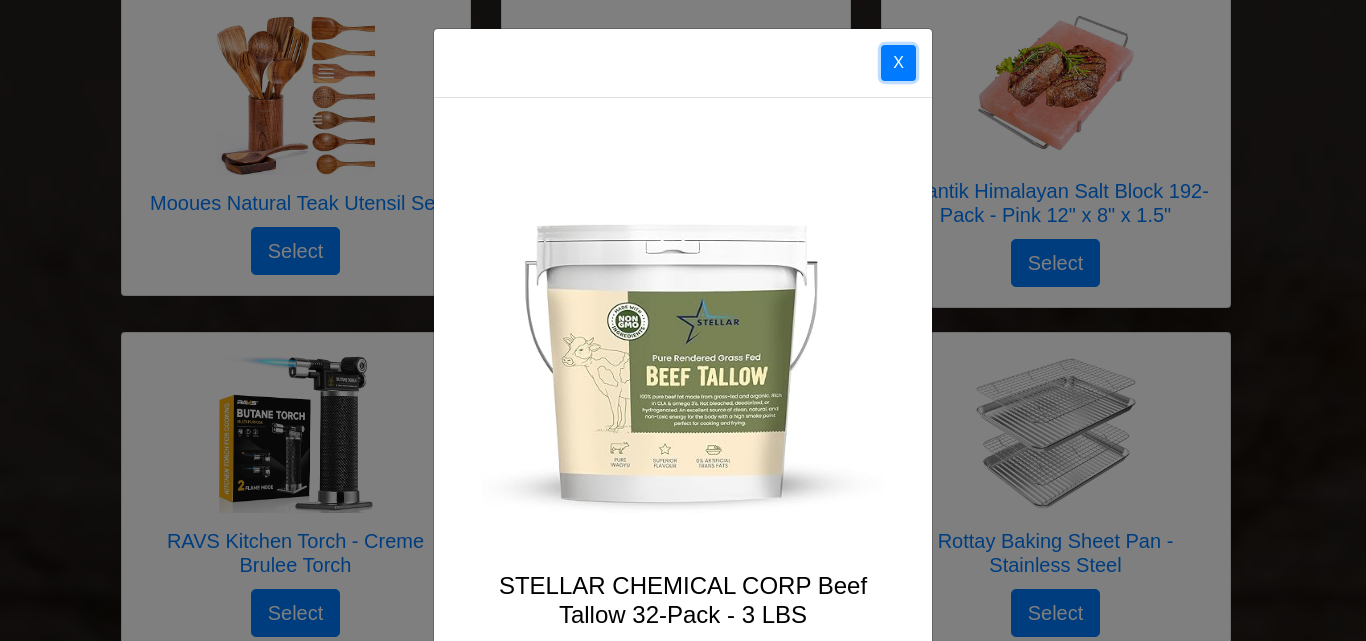click on "X" at bounding box center (898, 63) 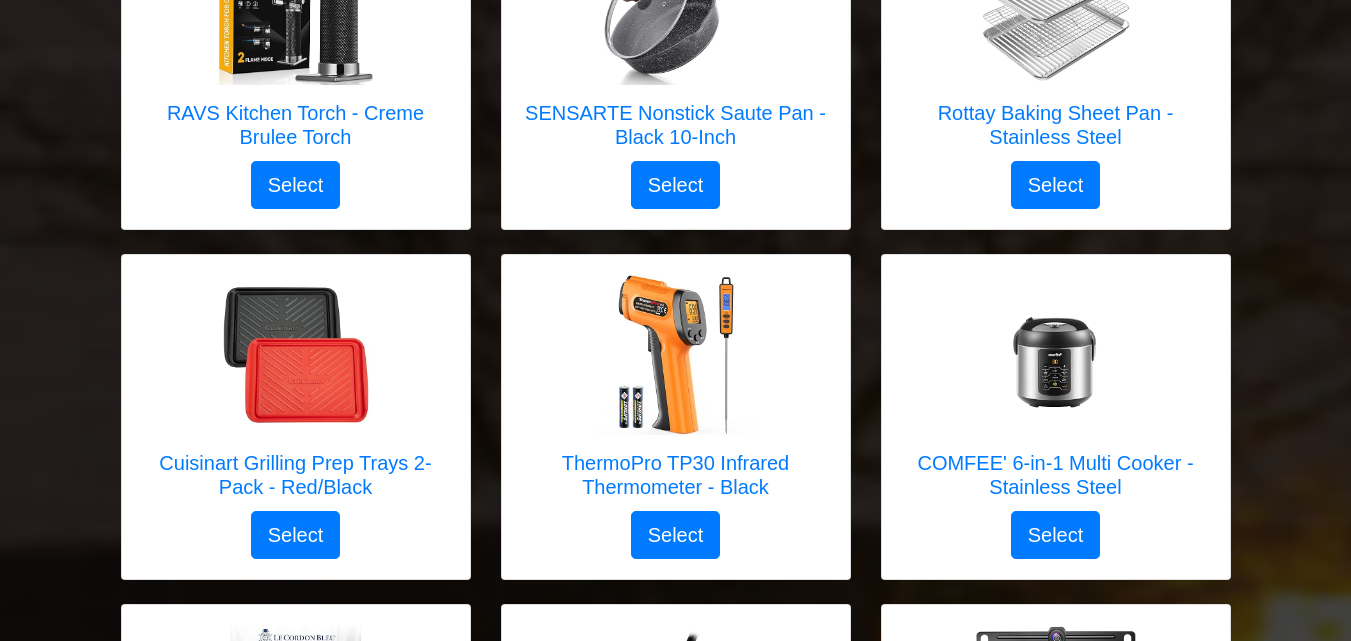 scroll, scrollTop: 4040, scrollLeft: 0, axis: vertical 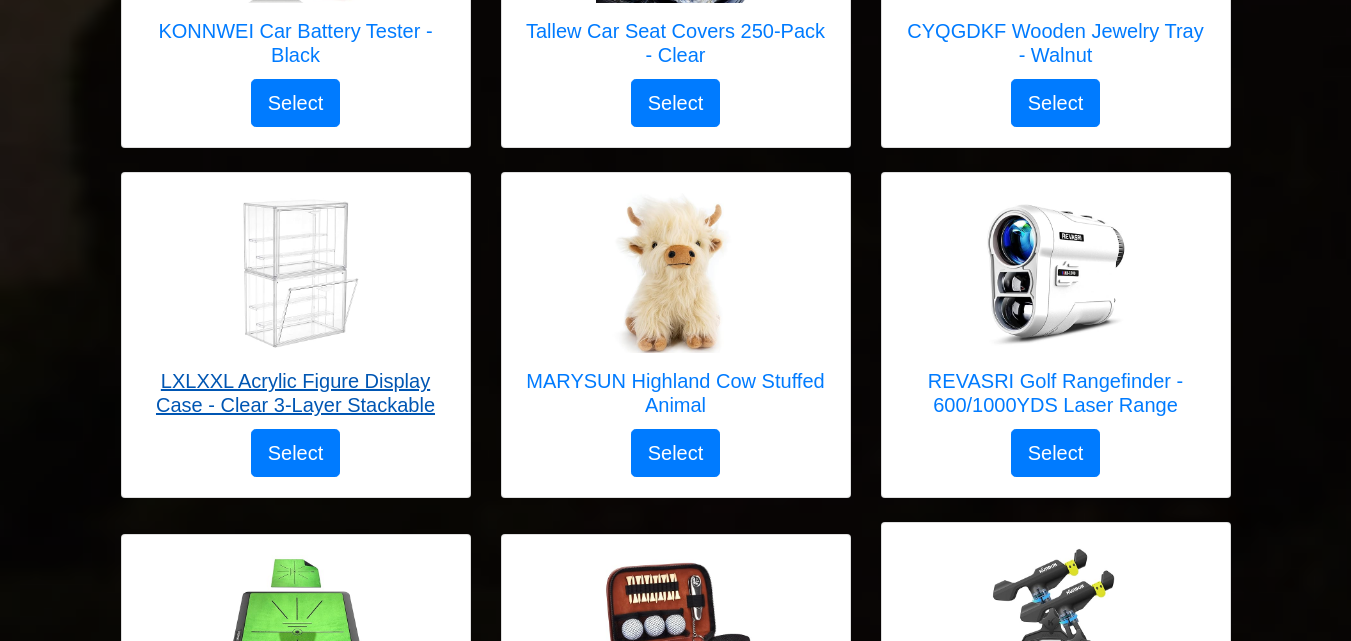 click on "LXLXXL Acrylic Figure Display Case - Clear 3-Layer Stackable" at bounding box center [296, 311] 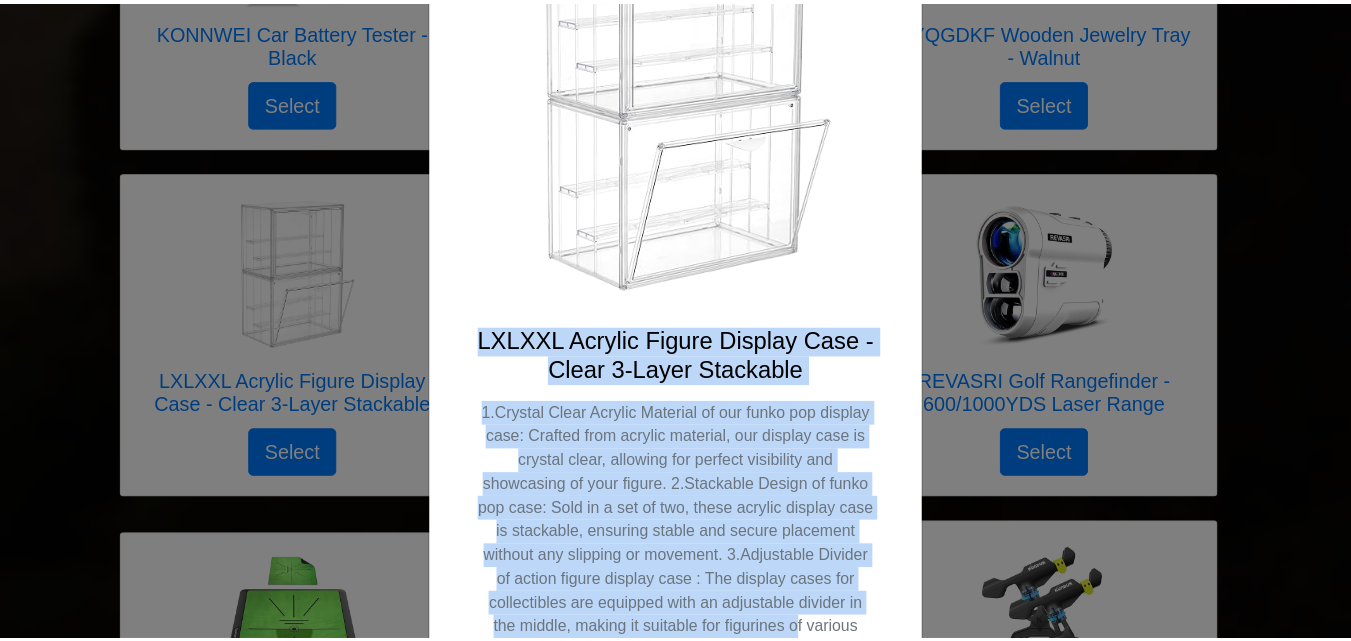 scroll, scrollTop: 247, scrollLeft: 0, axis: vertical 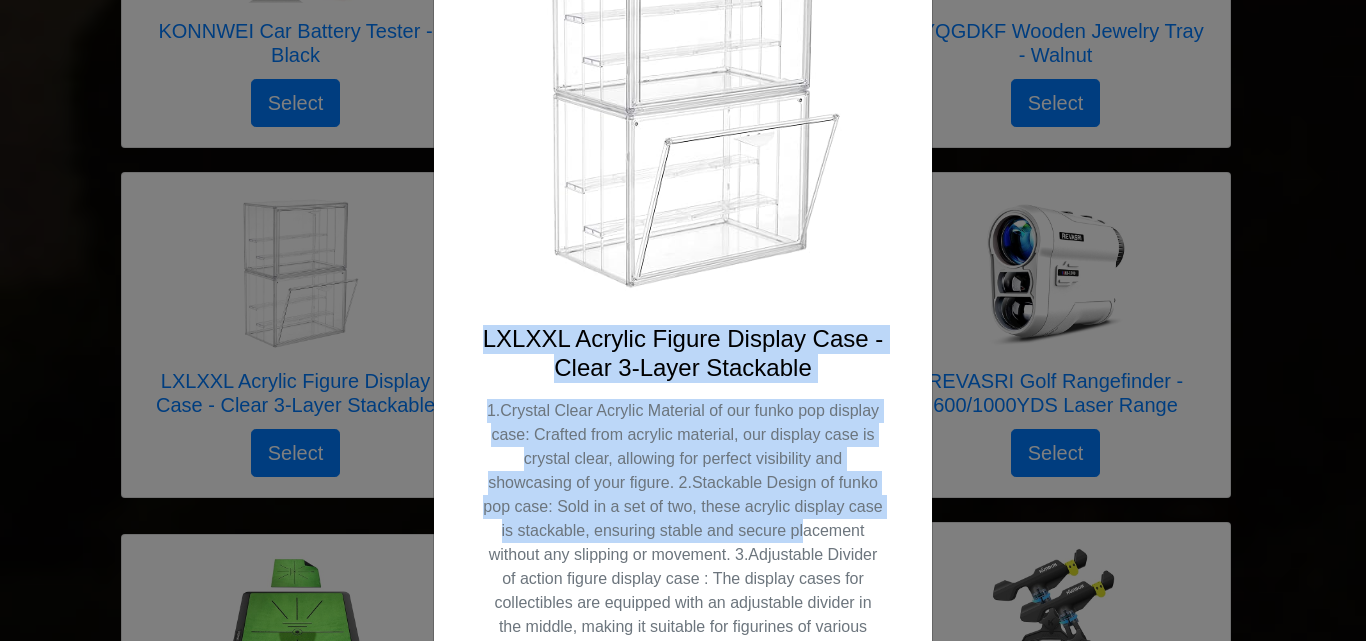 drag, startPoint x: 460, startPoint y: 584, endPoint x: 794, endPoint y: 533, distance: 337.87128 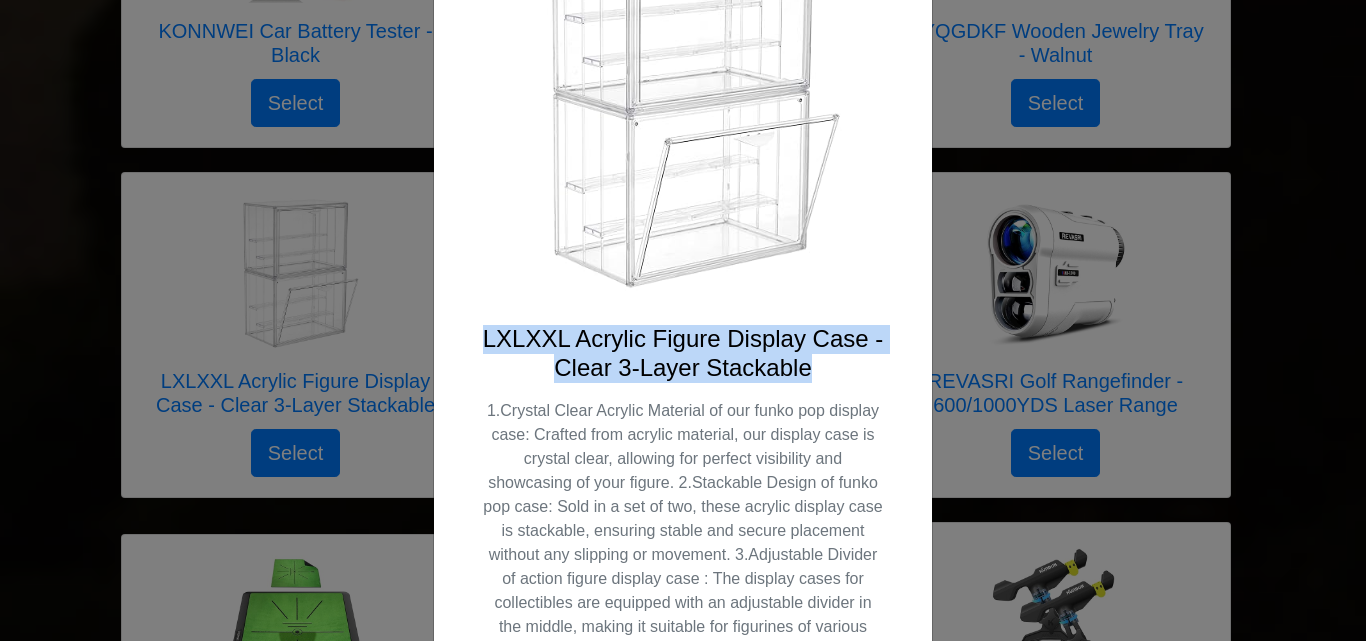 drag, startPoint x: 461, startPoint y: 330, endPoint x: 815, endPoint y: 370, distance: 356.25272 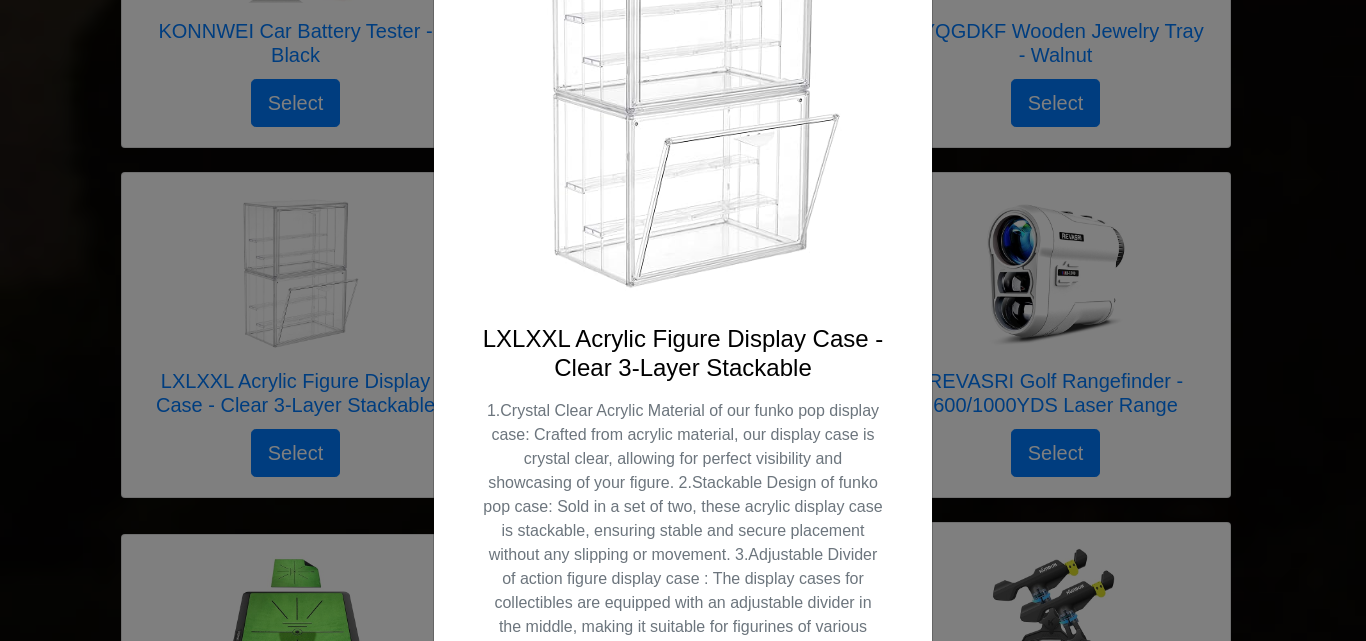 click on "X
LXLXXL Acrylic Figure Display Case - Clear 3-Layer Stackable
Select" at bounding box center (683, 320) 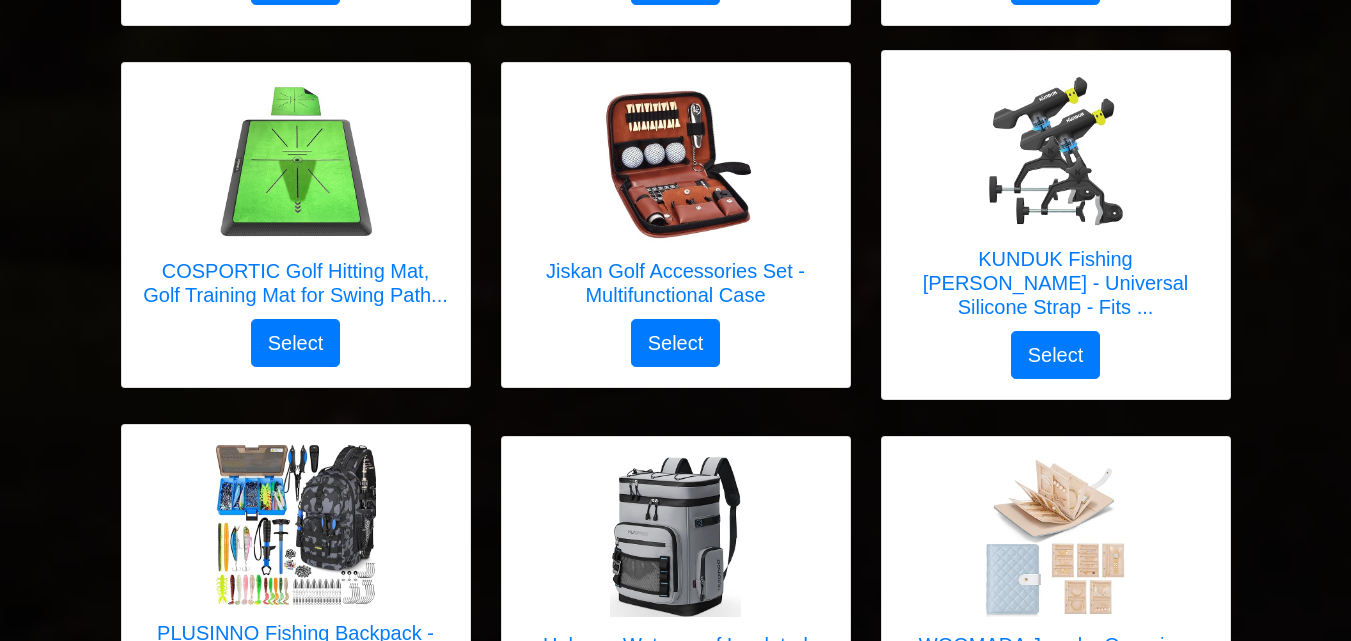 scroll, scrollTop: 7040, scrollLeft: 0, axis: vertical 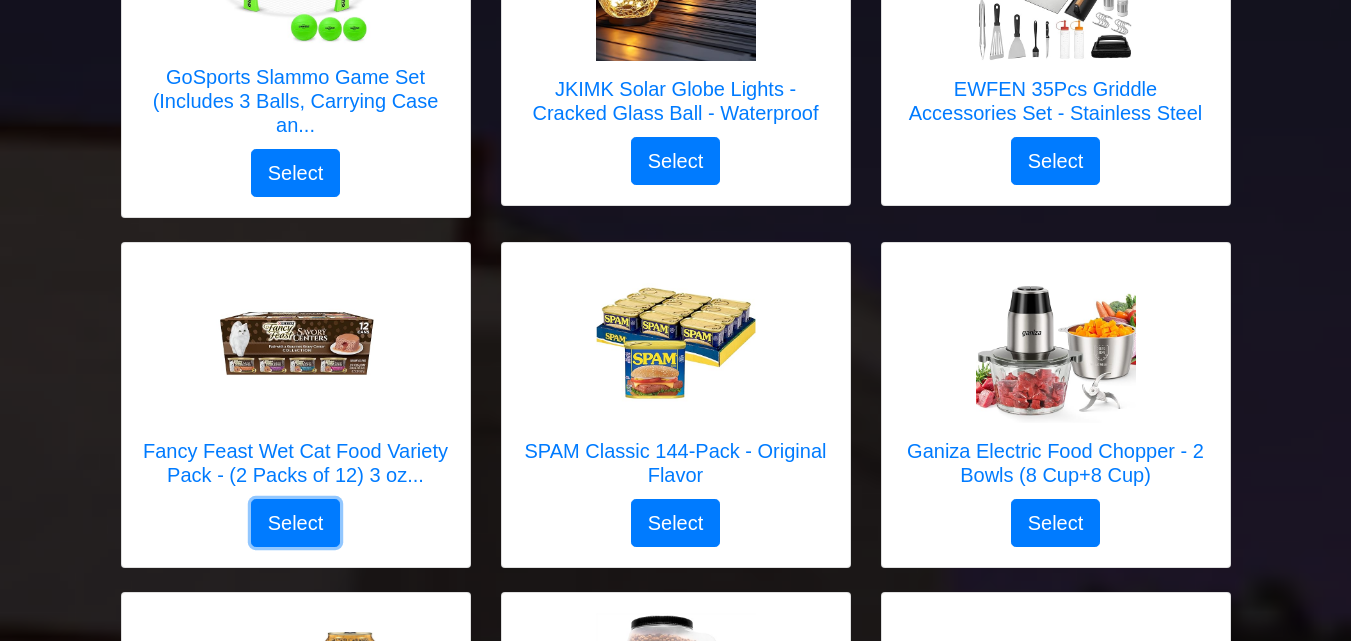 click on "Select" at bounding box center [296, 523] 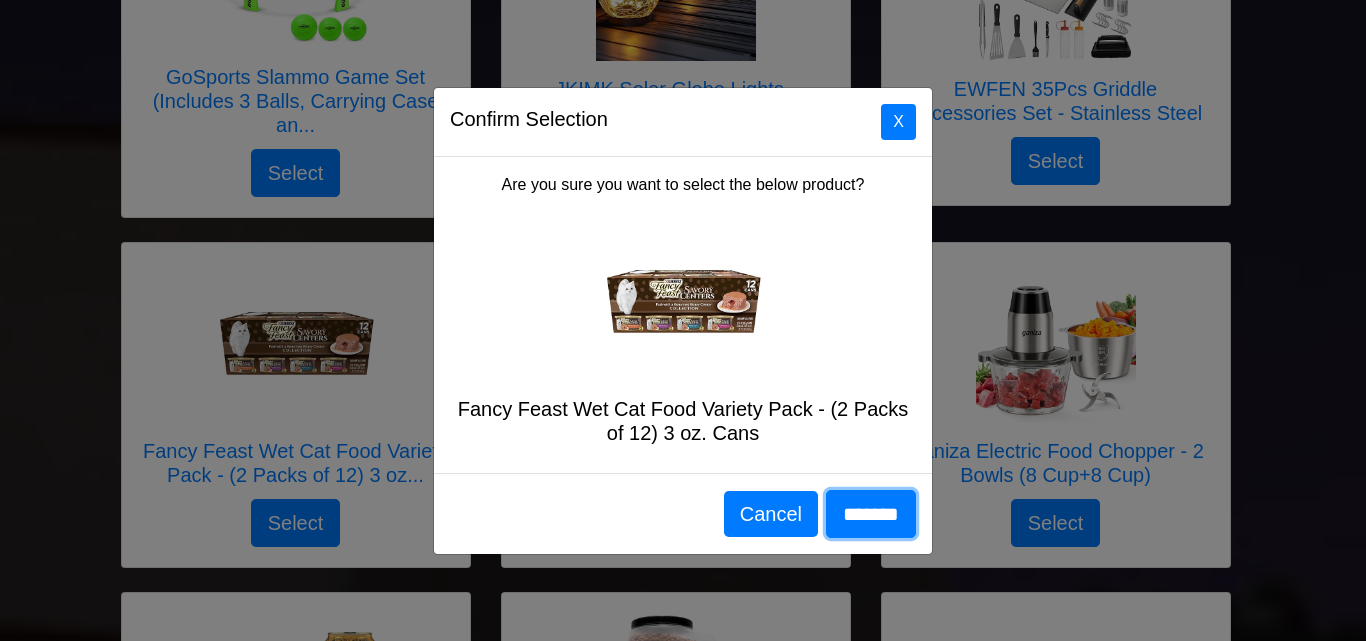 click on "*******" at bounding box center [871, 514] 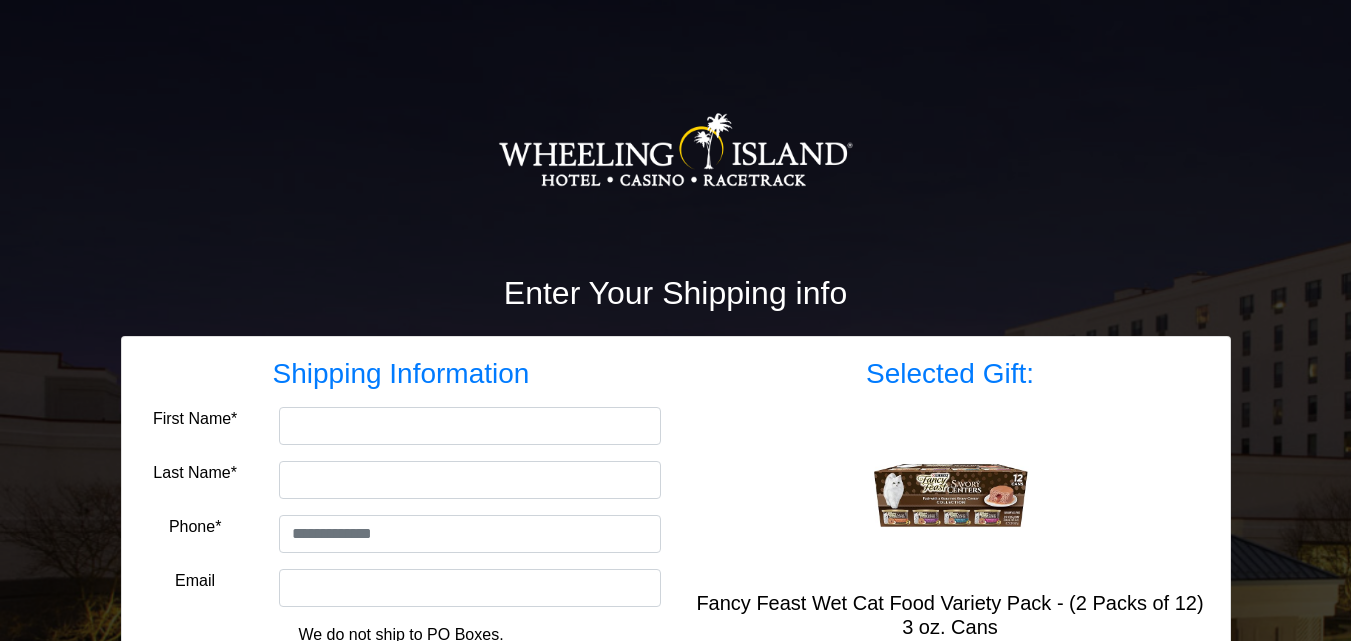 scroll, scrollTop: 0, scrollLeft: 0, axis: both 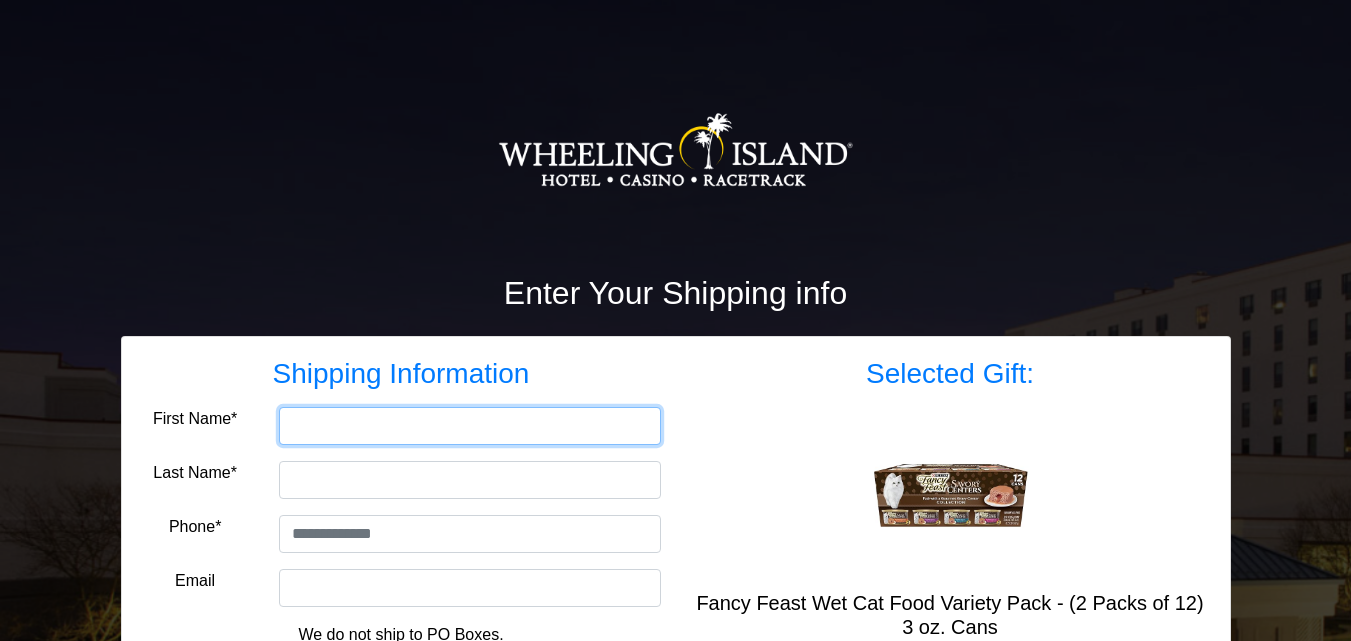 click on "First Name*" at bounding box center (470, 426) 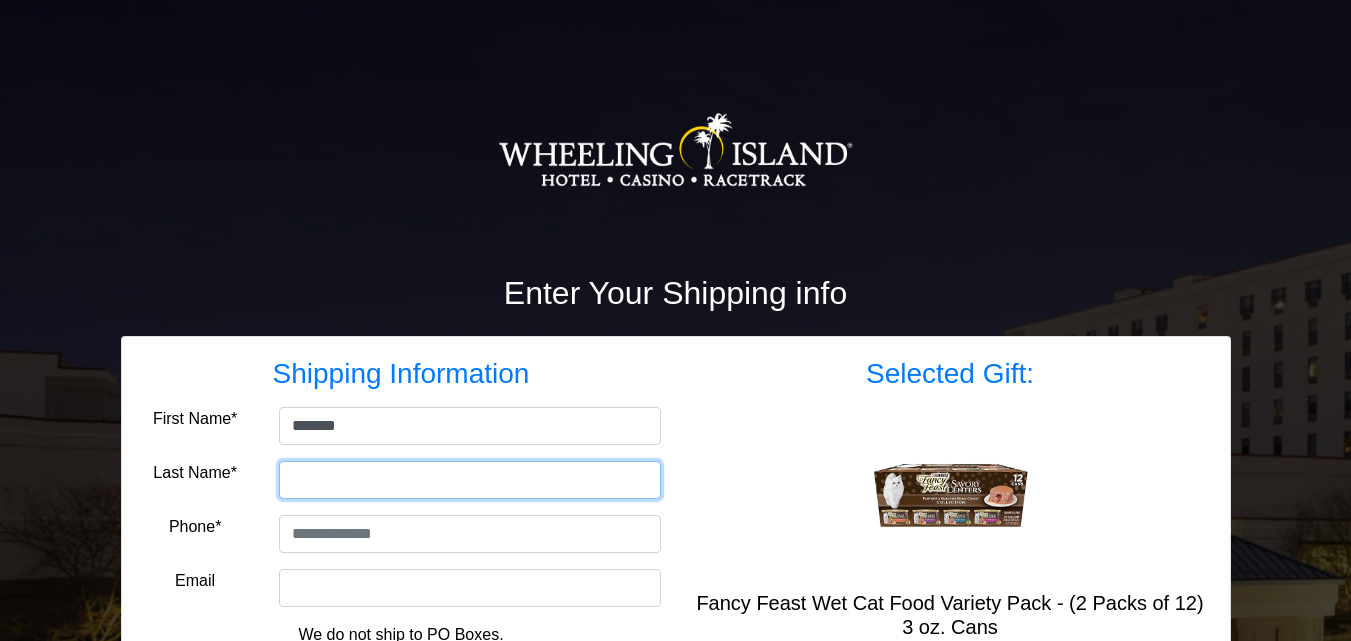 type on "*******" 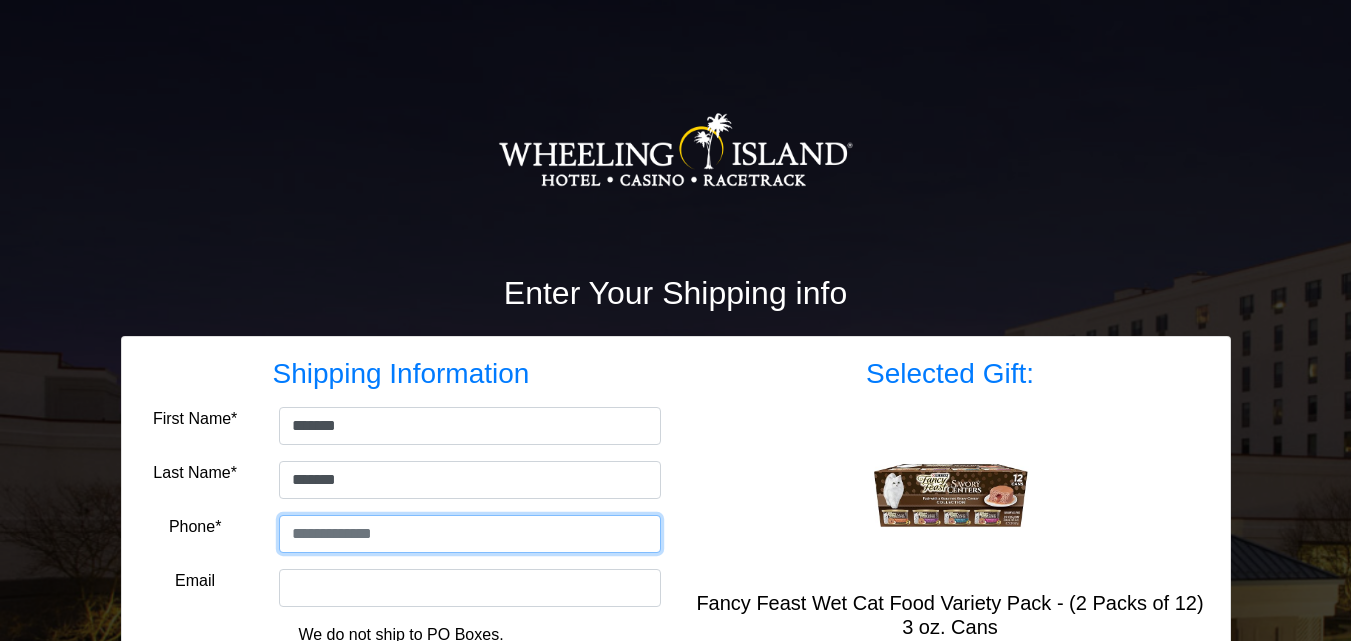 type on "**********" 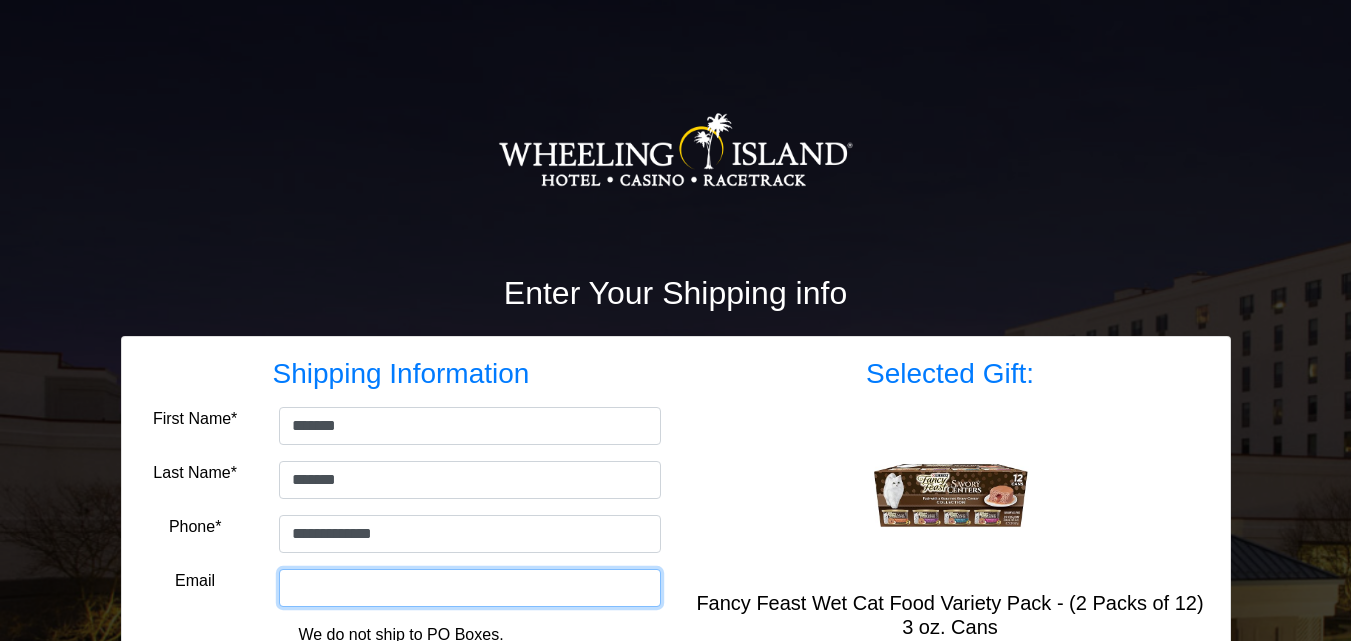 type on "**********" 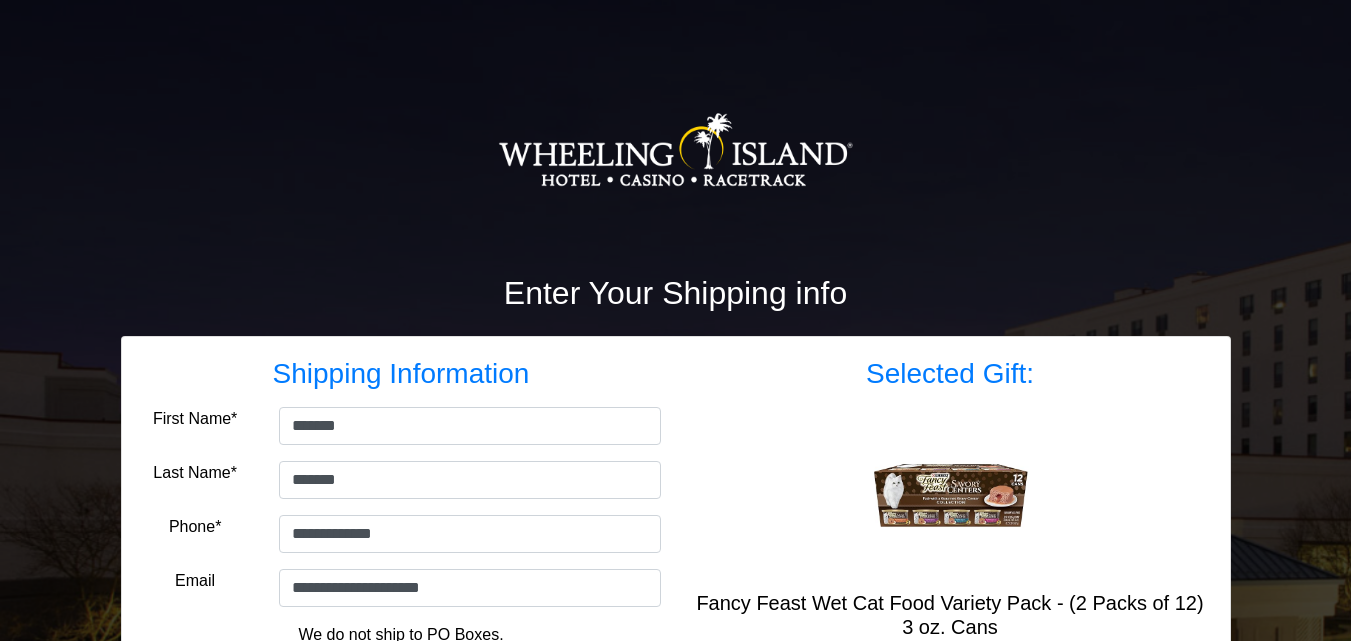 type on "**********" 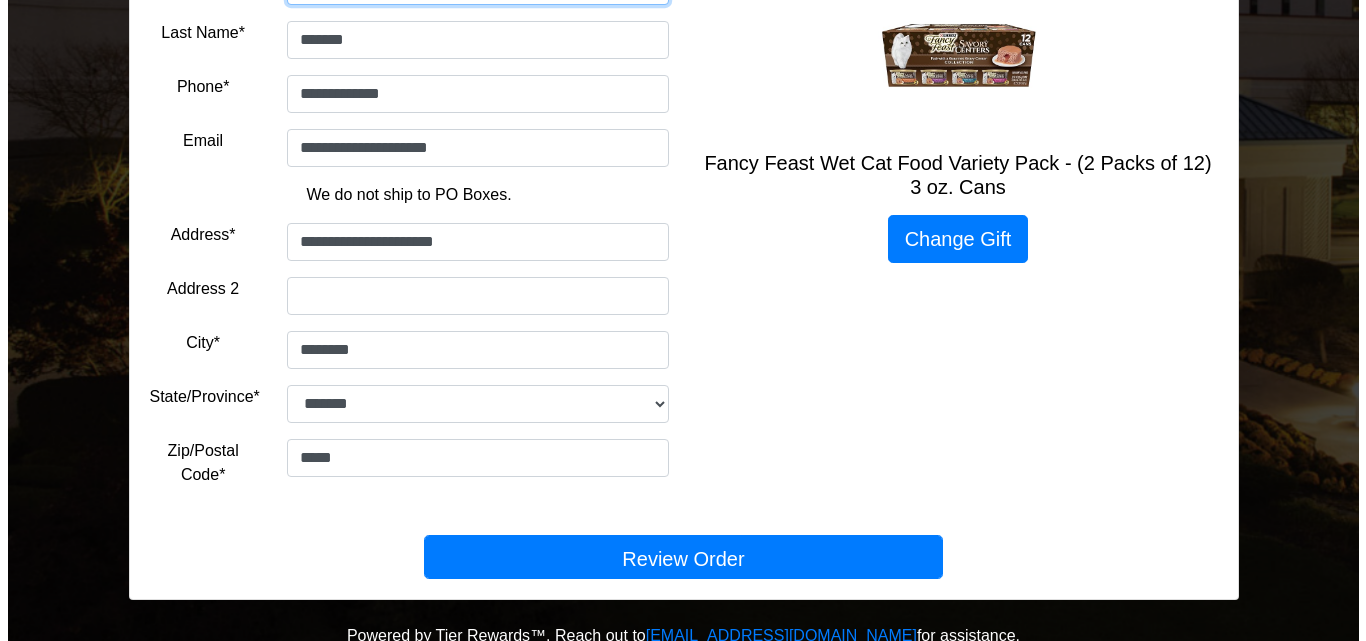 scroll, scrollTop: 447, scrollLeft: 0, axis: vertical 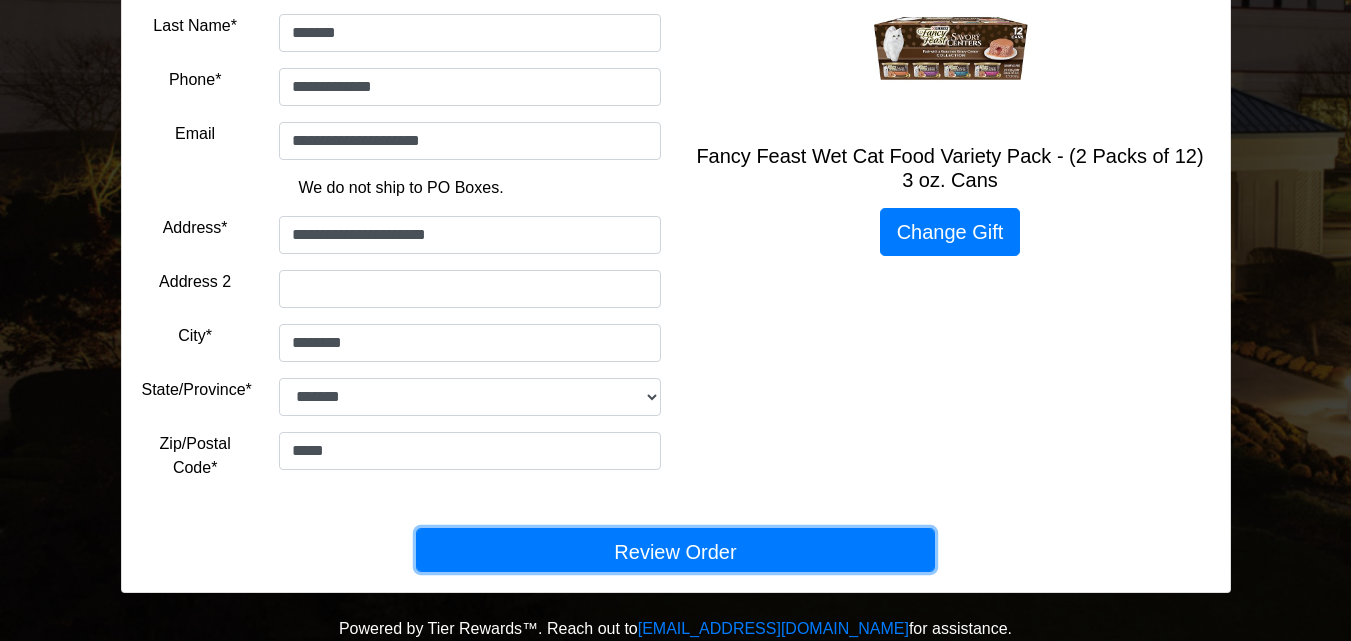 click on "Review Order" at bounding box center (675, 550) 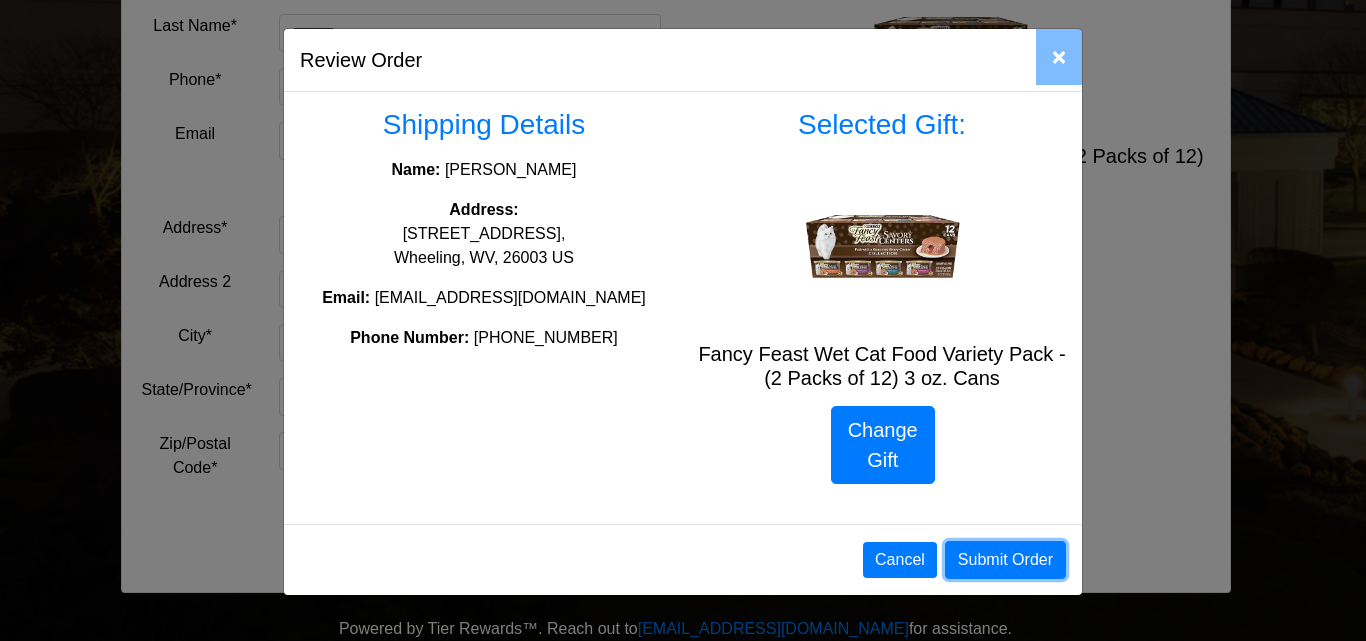 click on "Submit Order" at bounding box center (1005, 560) 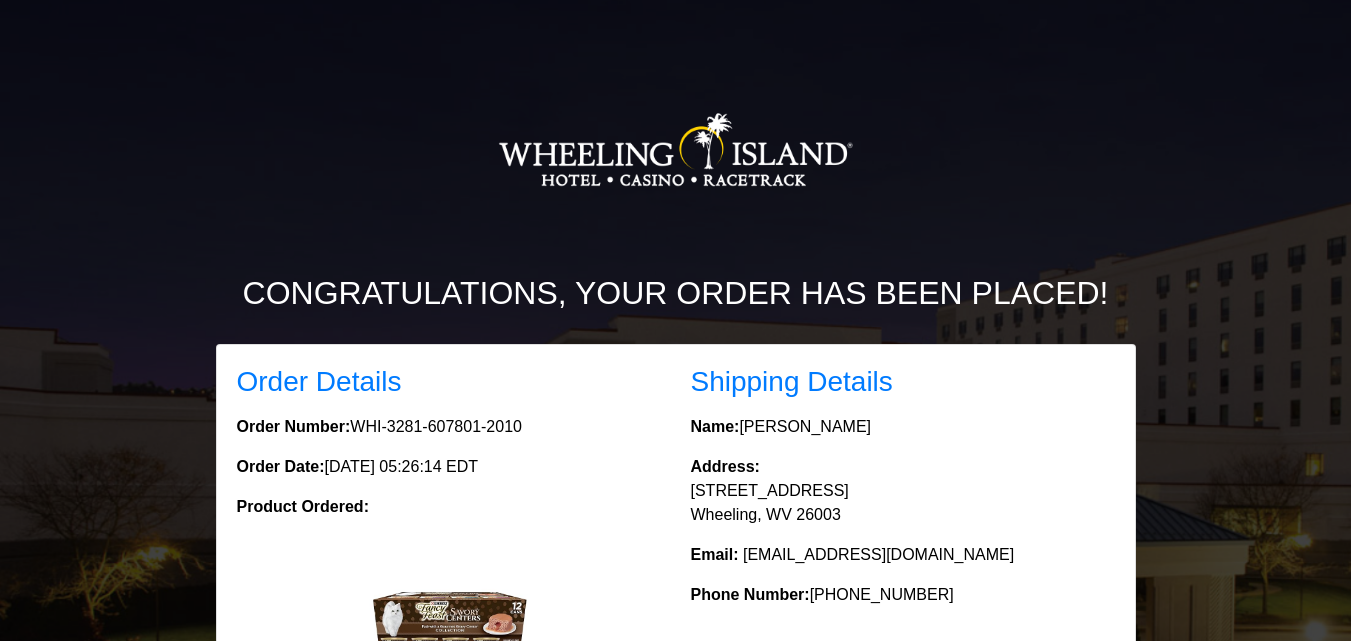 scroll, scrollTop: 0, scrollLeft: 0, axis: both 